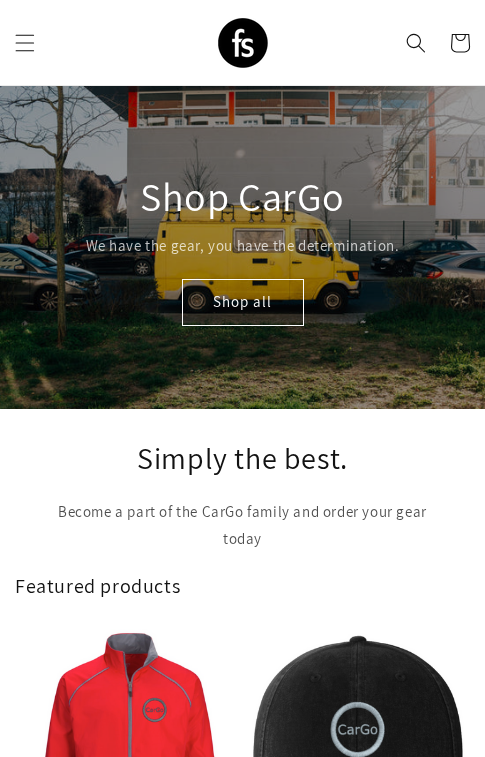 scroll, scrollTop: 0, scrollLeft: 0, axis: both 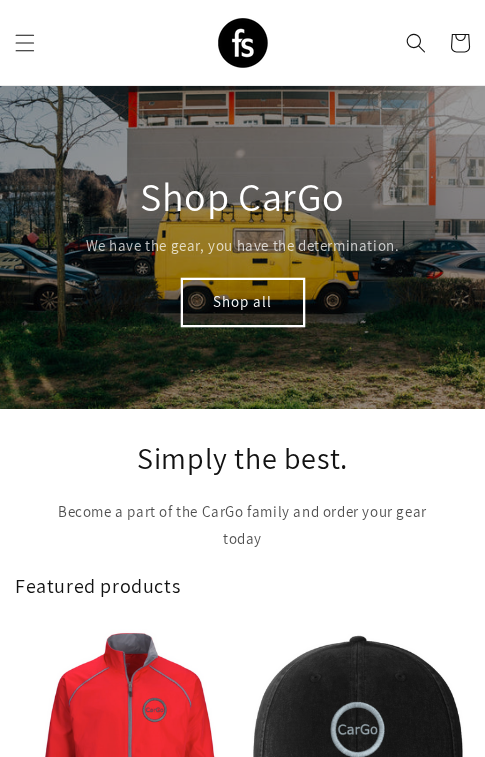click on "Shop all" at bounding box center [243, 302] 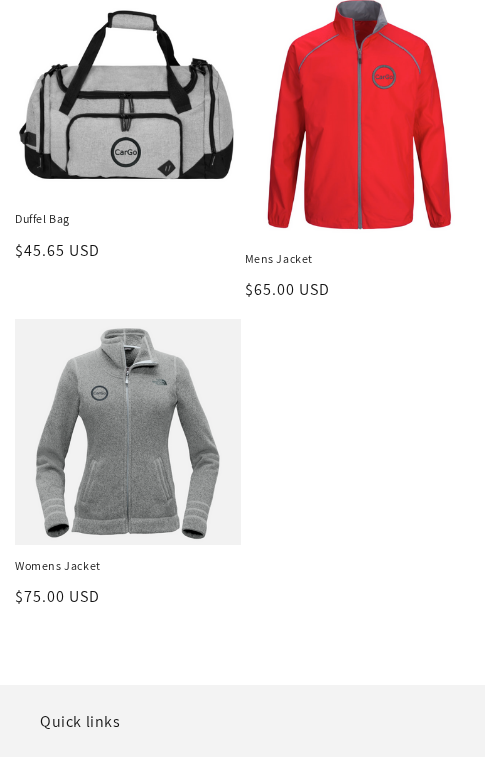 scroll, scrollTop: 659, scrollLeft: 0, axis: vertical 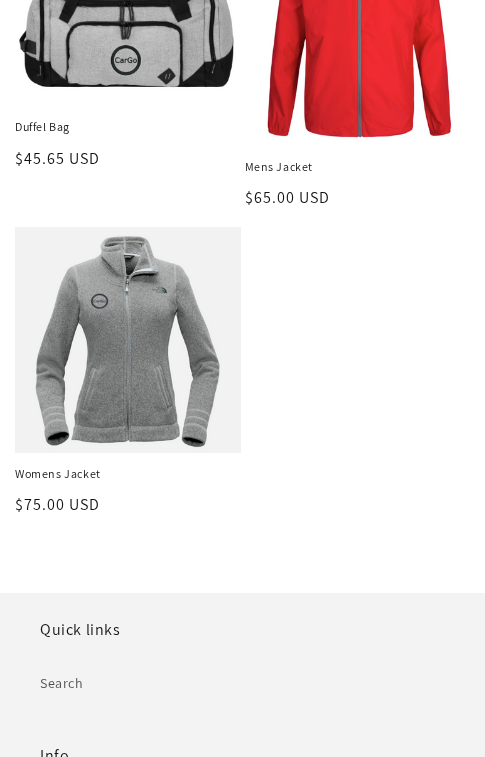 click on "Womens Jacket" at bounding box center [128, 474] 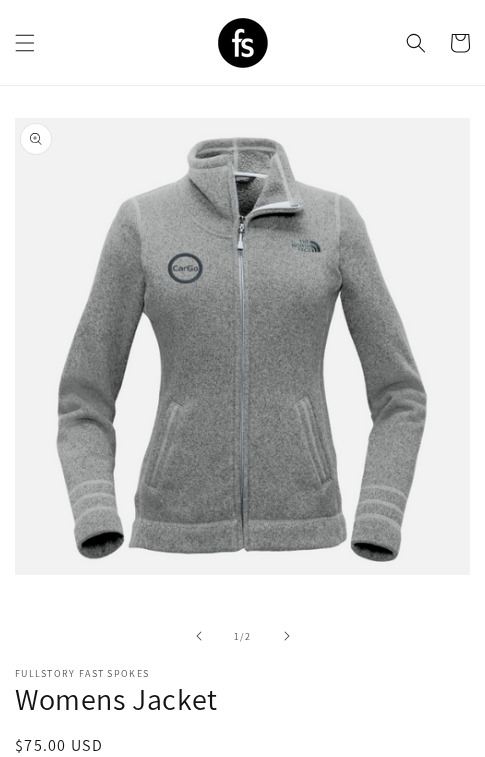 scroll, scrollTop: 175, scrollLeft: 0, axis: vertical 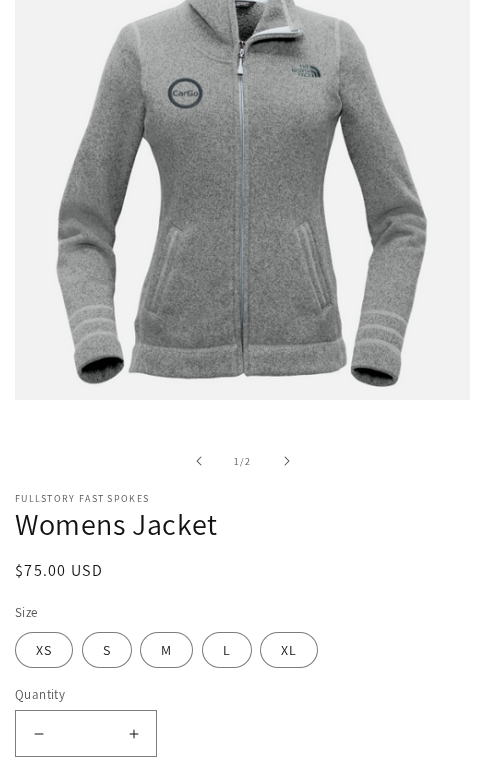 click on "Increase quantity for Womens Jacket" at bounding box center (133, 733) 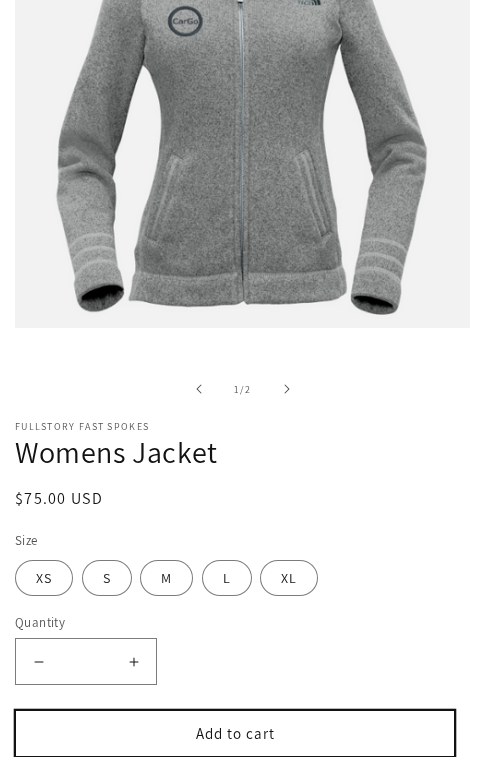 click on "Add to cart" at bounding box center (235, 733) 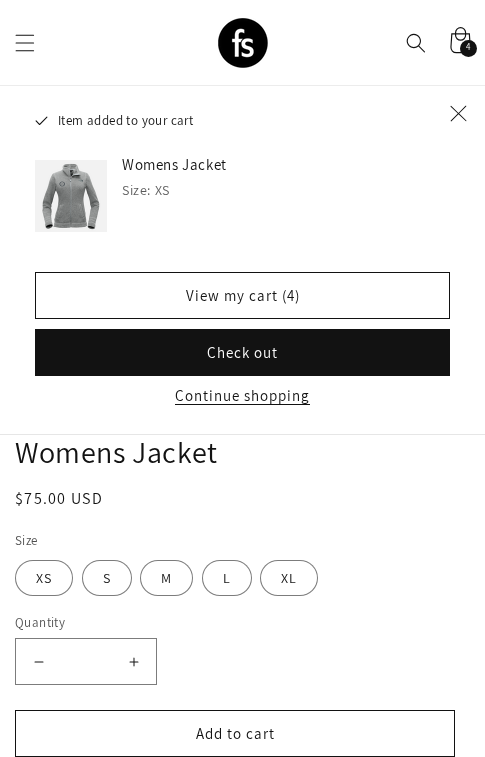 click 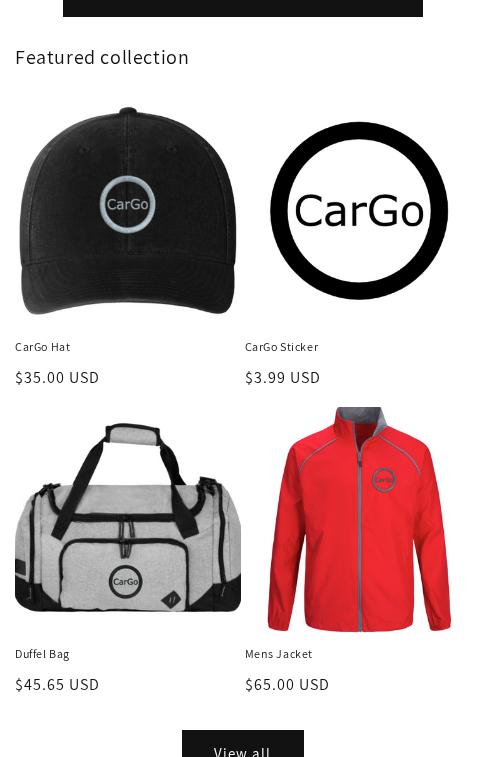 scroll, scrollTop: 659, scrollLeft: 0, axis: vertical 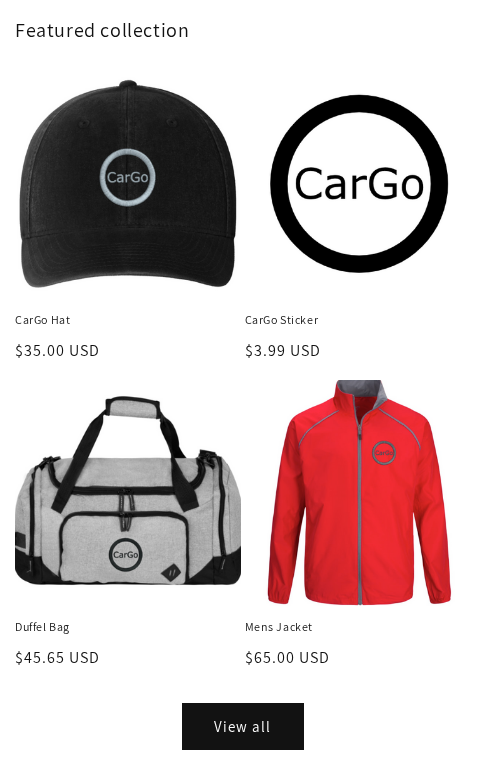click on "CarGo Sticker" at bounding box center (358, 320) 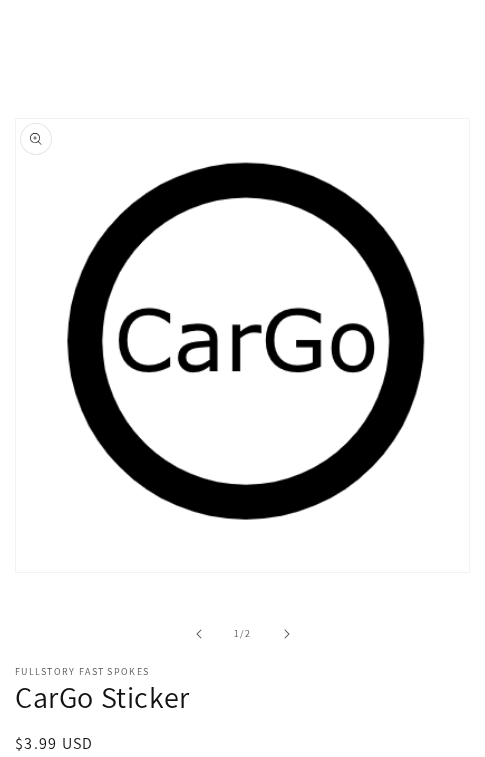 scroll, scrollTop: 163, scrollLeft: 0, axis: vertical 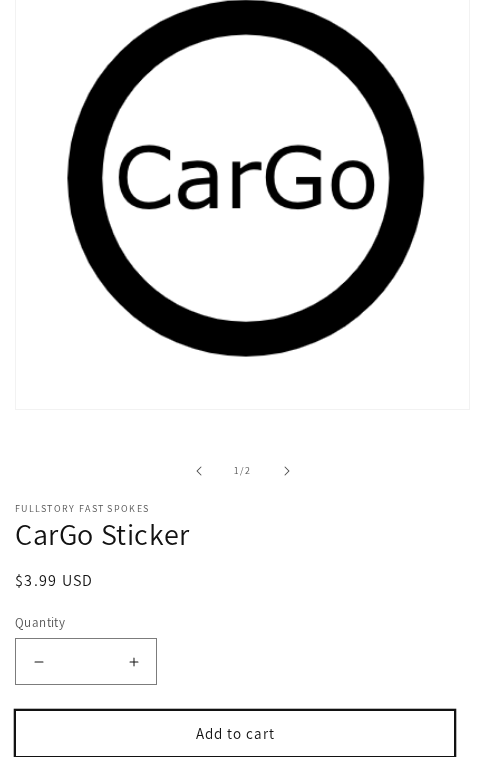 click on "Add to cart" at bounding box center [235, 733] 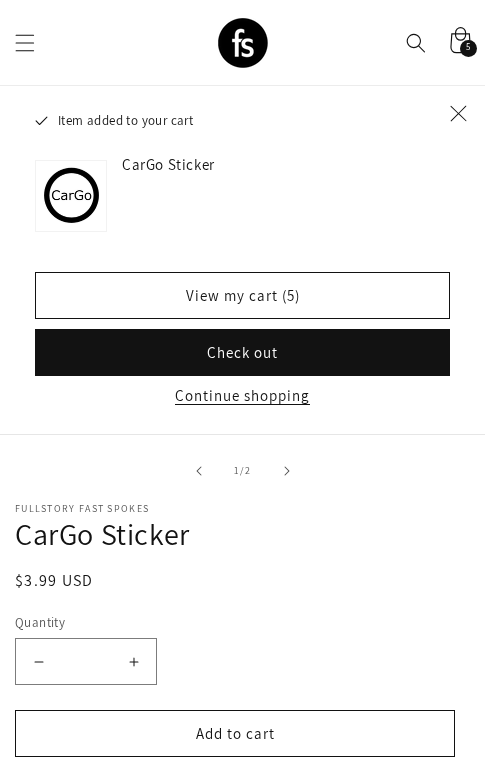 click 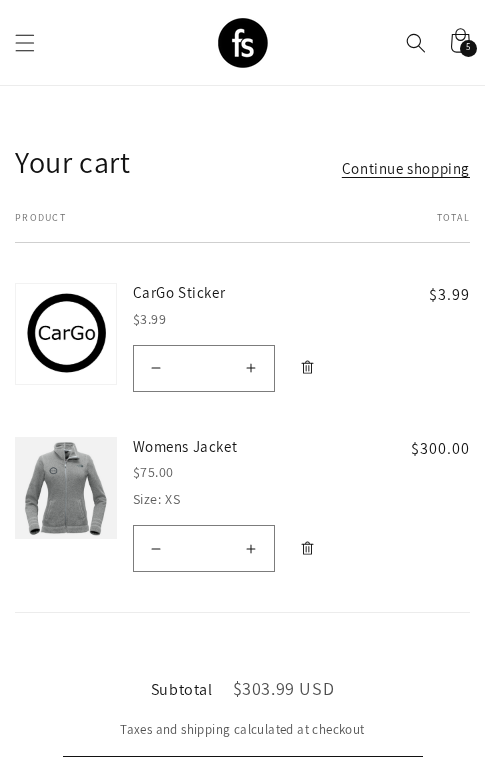 scroll, scrollTop: 0, scrollLeft: 0, axis: both 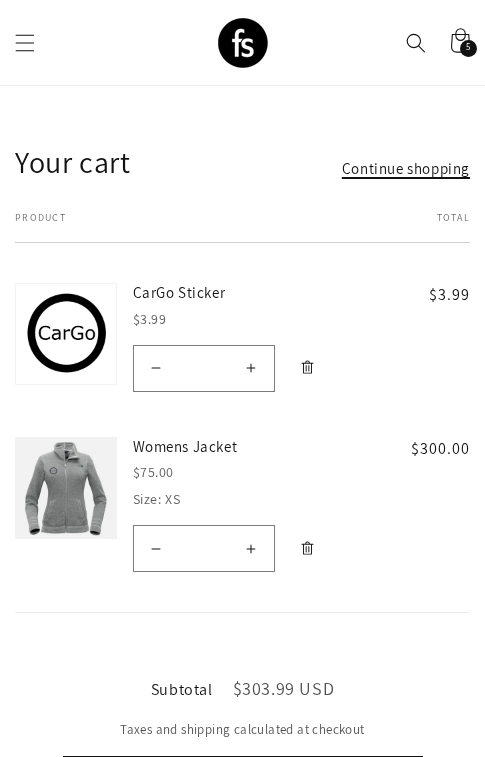 click on "Continue shopping" at bounding box center [406, 168] 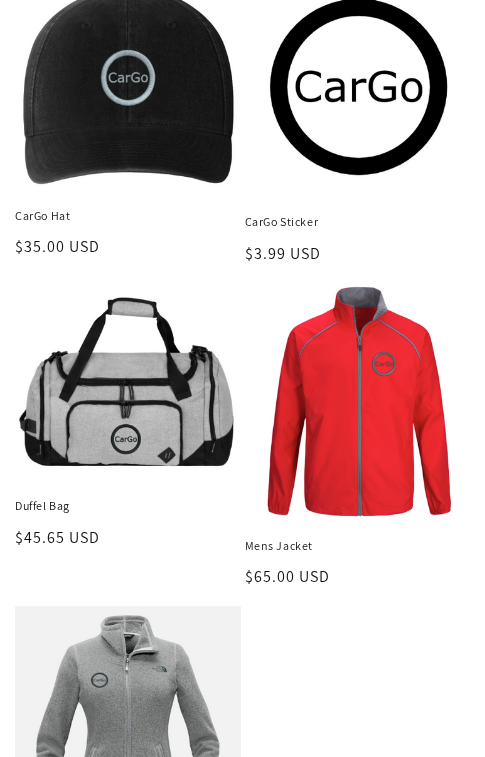 scroll, scrollTop: 344, scrollLeft: 0, axis: vertical 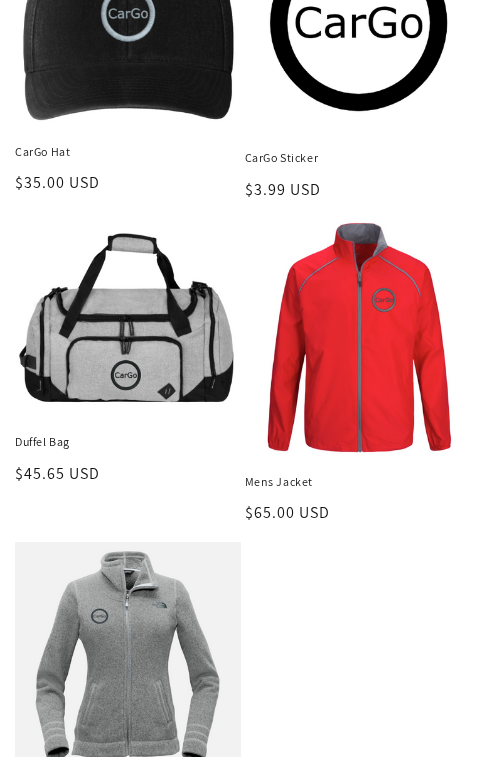 click on "Mens Jacket" at bounding box center [358, 482] 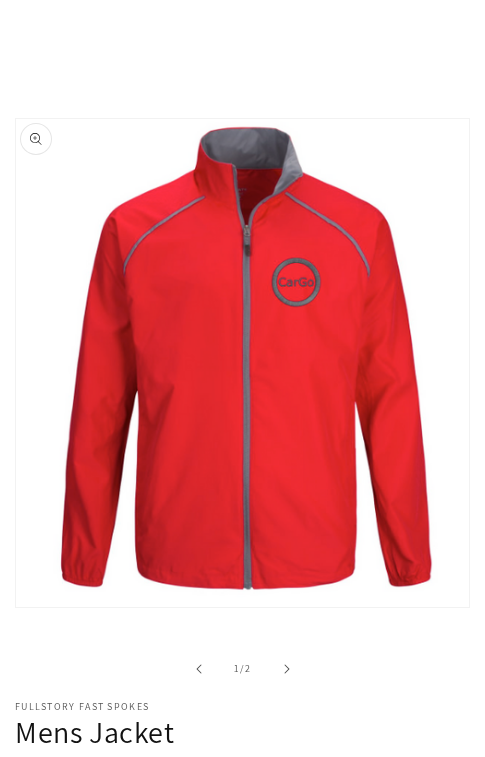 scroll, scrollTop: 118, scrollLeft: 0, axis: vertical 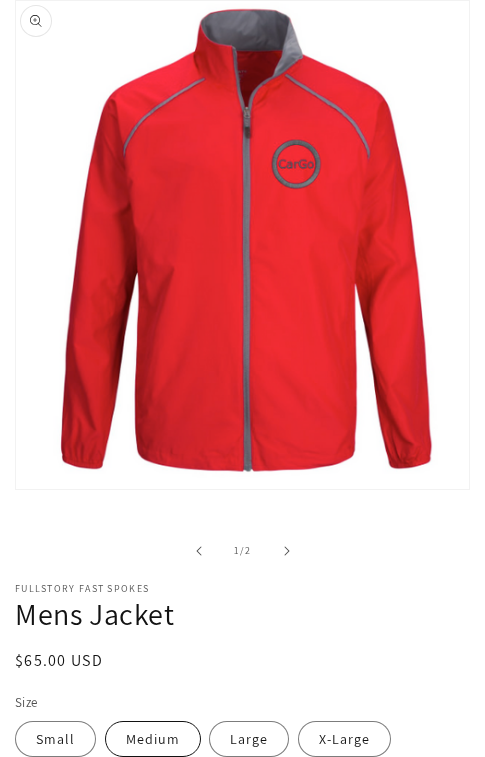 click on "Medium" at bounding box center (153, 739) 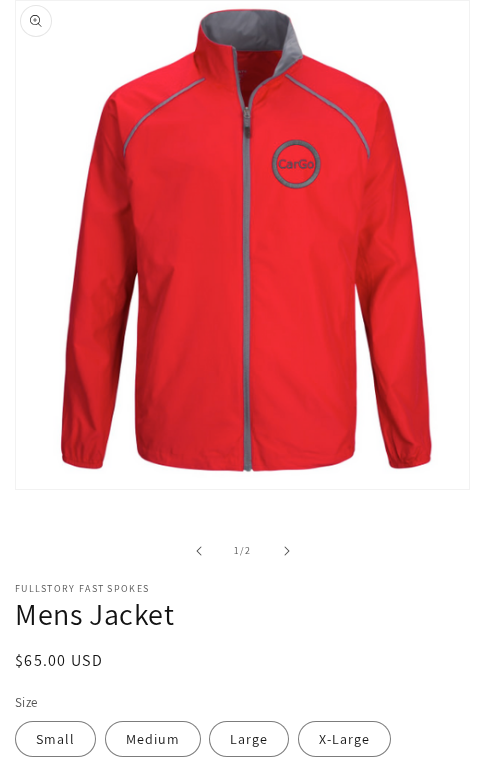 scroll, scrollTop: 280, scrollLeft: 0, axis: vertical 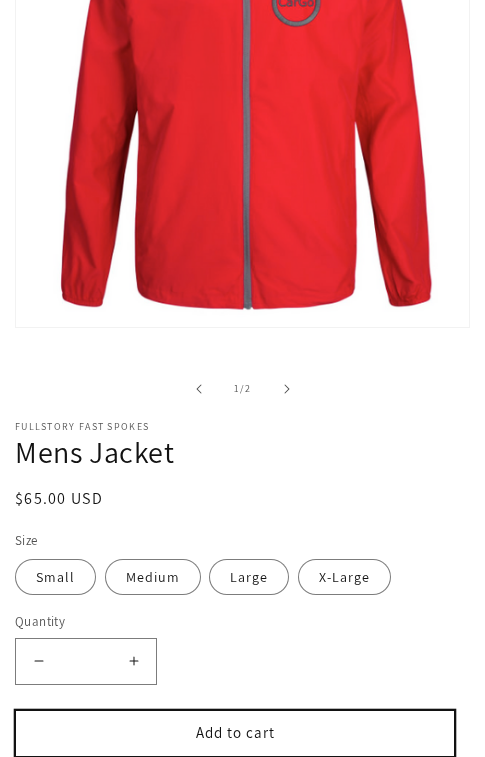 click on "Add to cart" at bounding box center (235, 733) 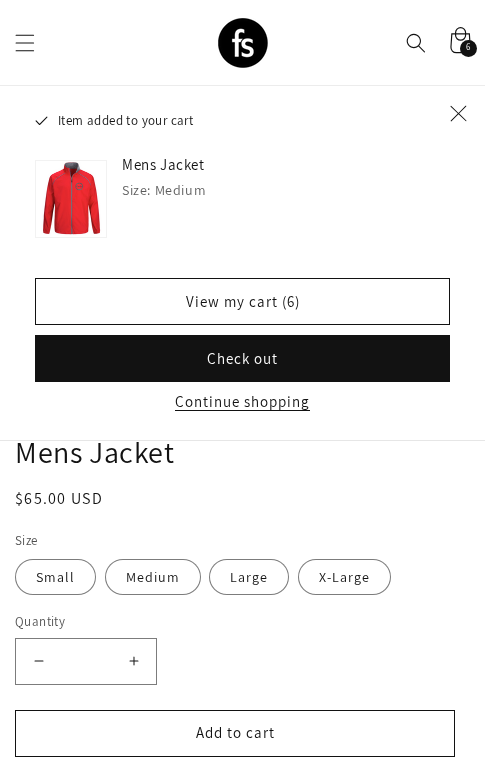 click 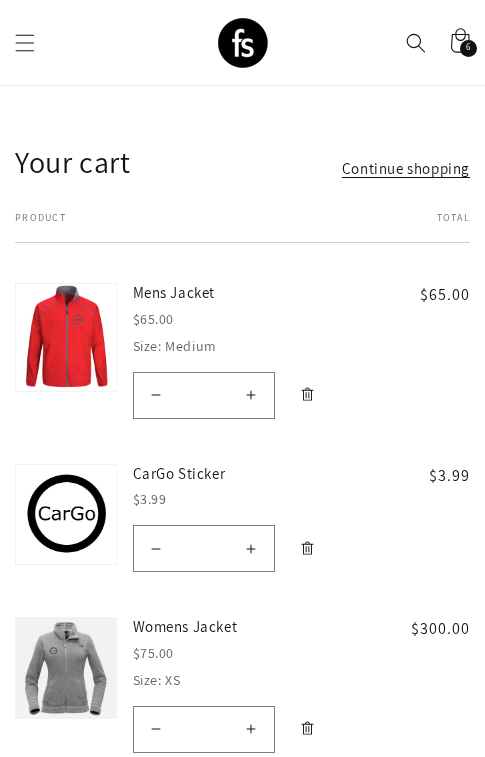 scroll, scrollTop: 0, scrollLeft: 0, axis: both 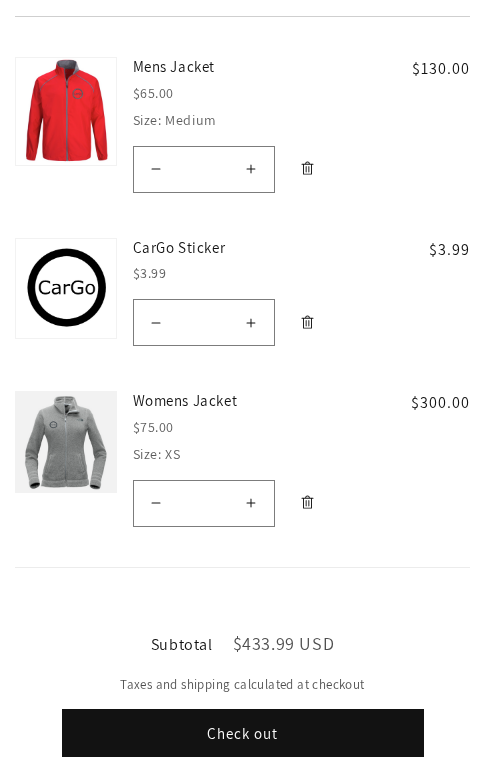 click on "Check out" at bounding box center [243, 733] 